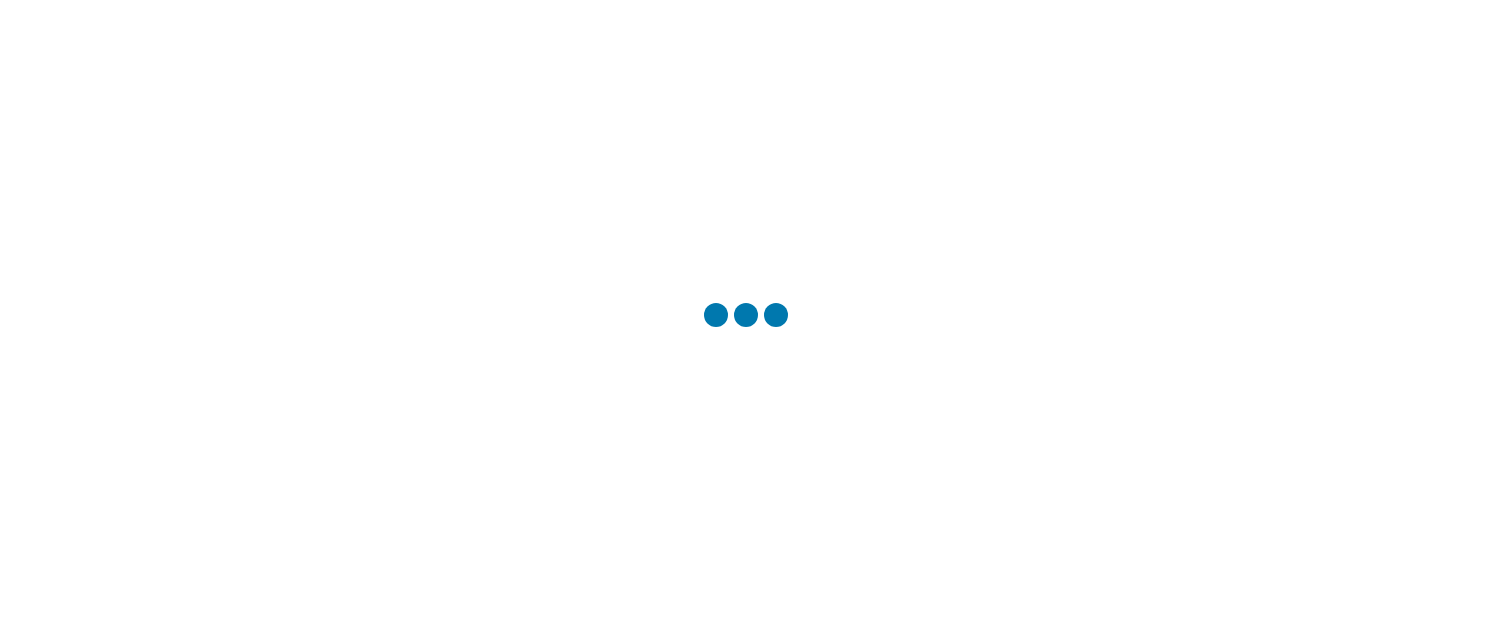 scroll, scrollTop: 0, scrollLeft: 0, axis: both 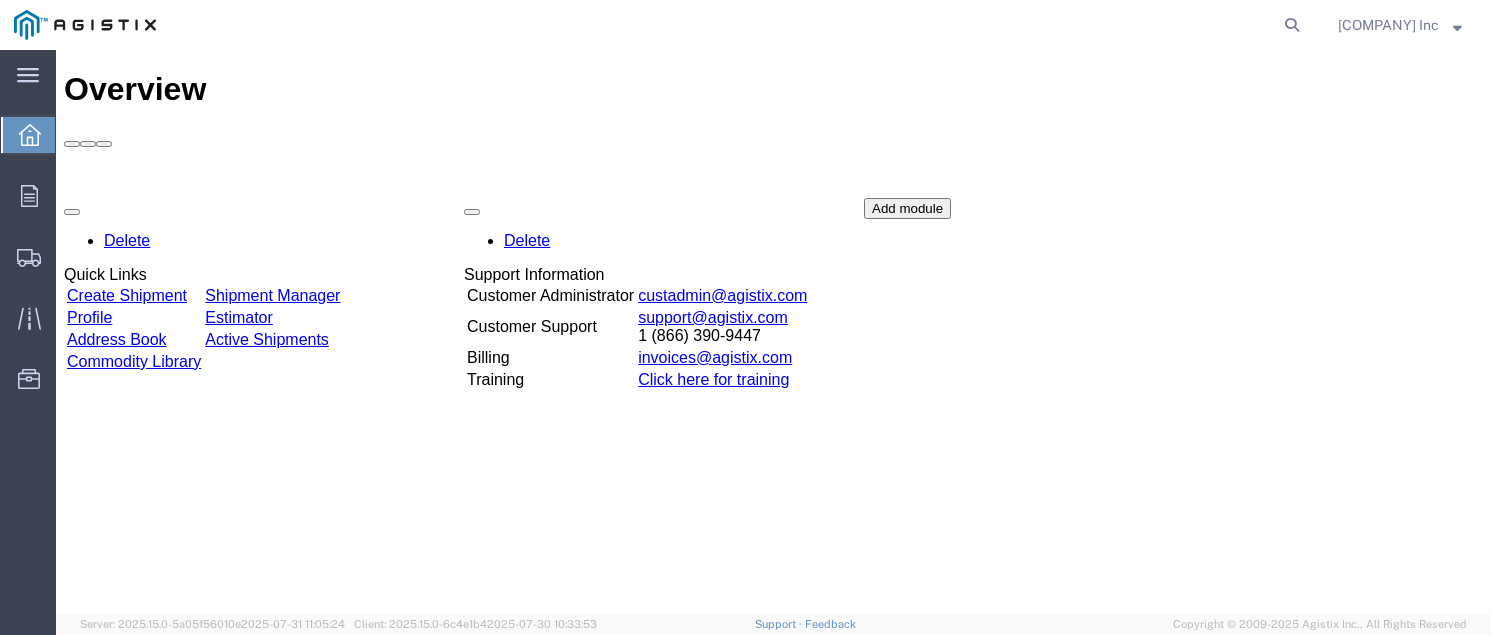click on "Create Shipment" at bounding box center (127, 295) 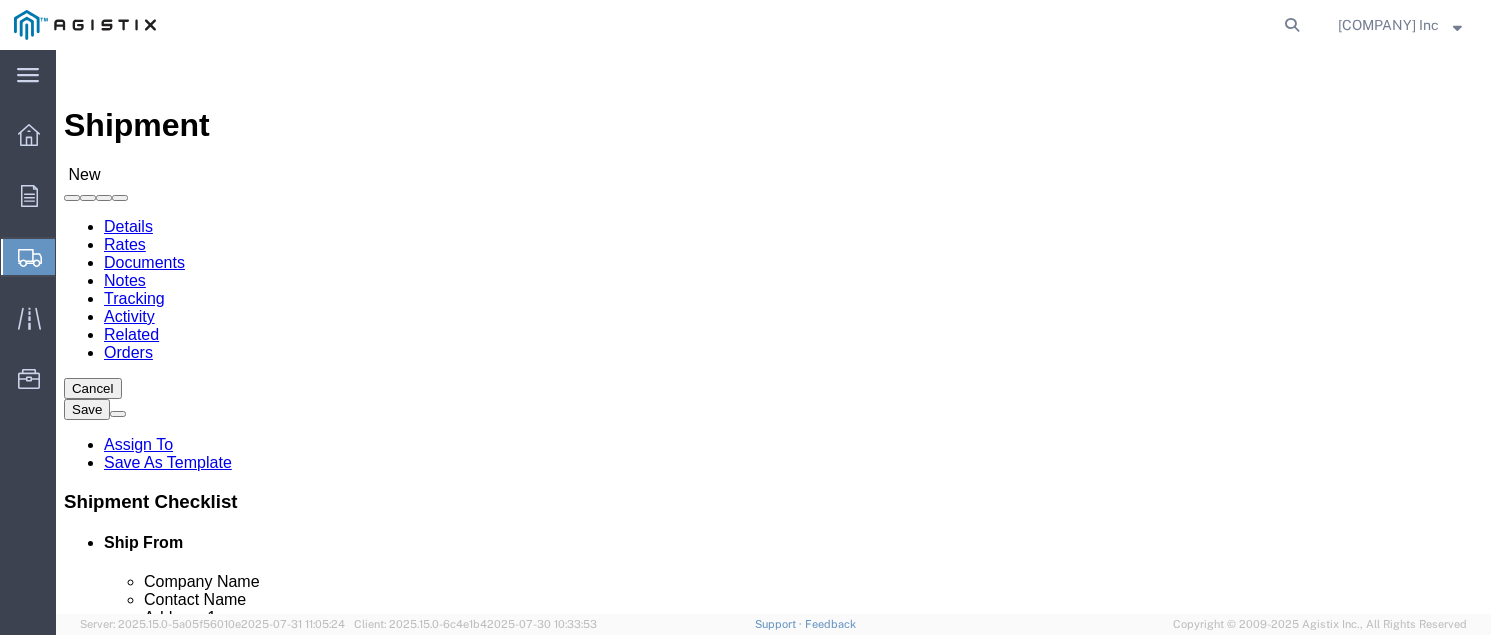 select 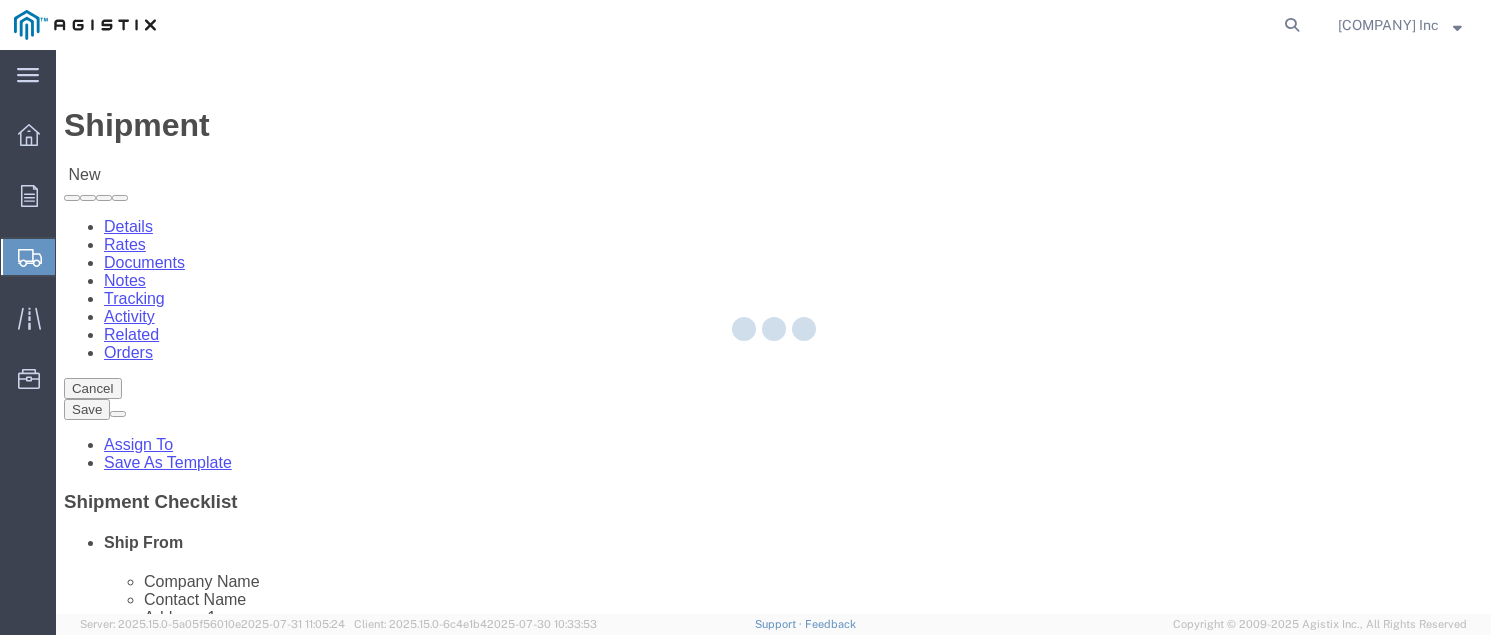type on "CALPICO" 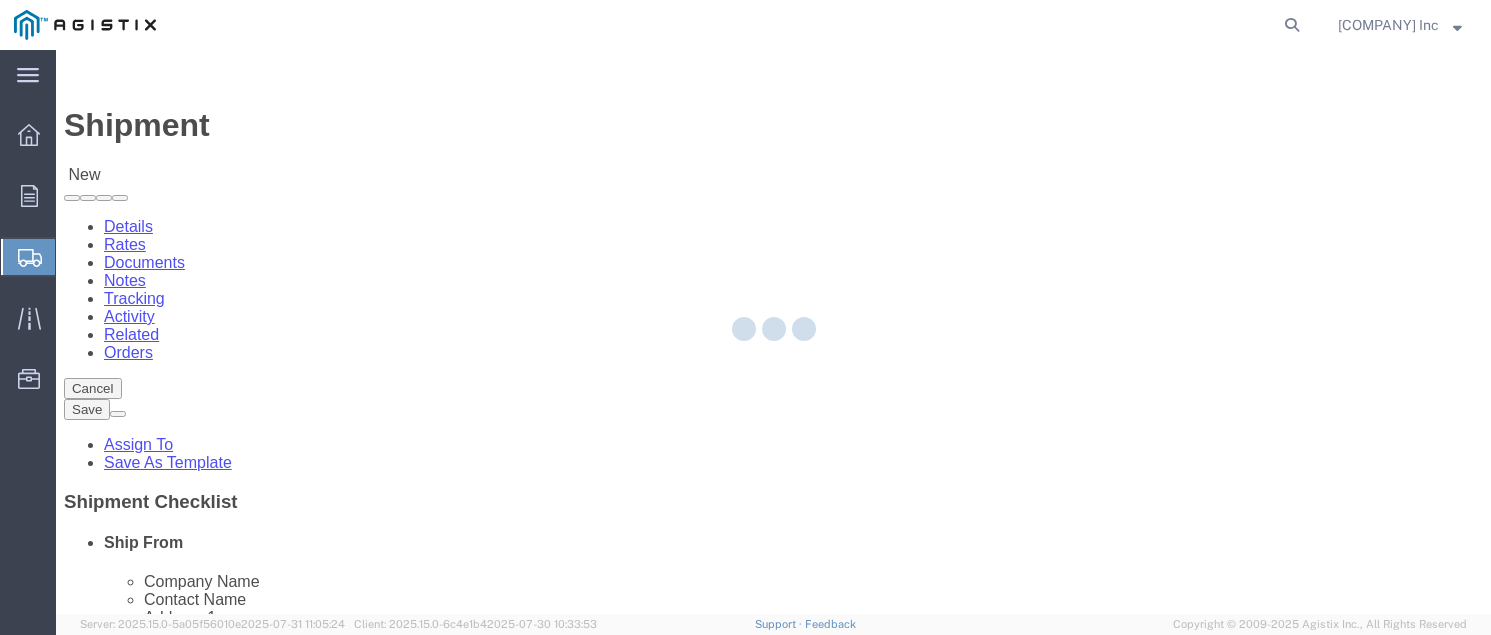 type on "[COMPANY] Inc" 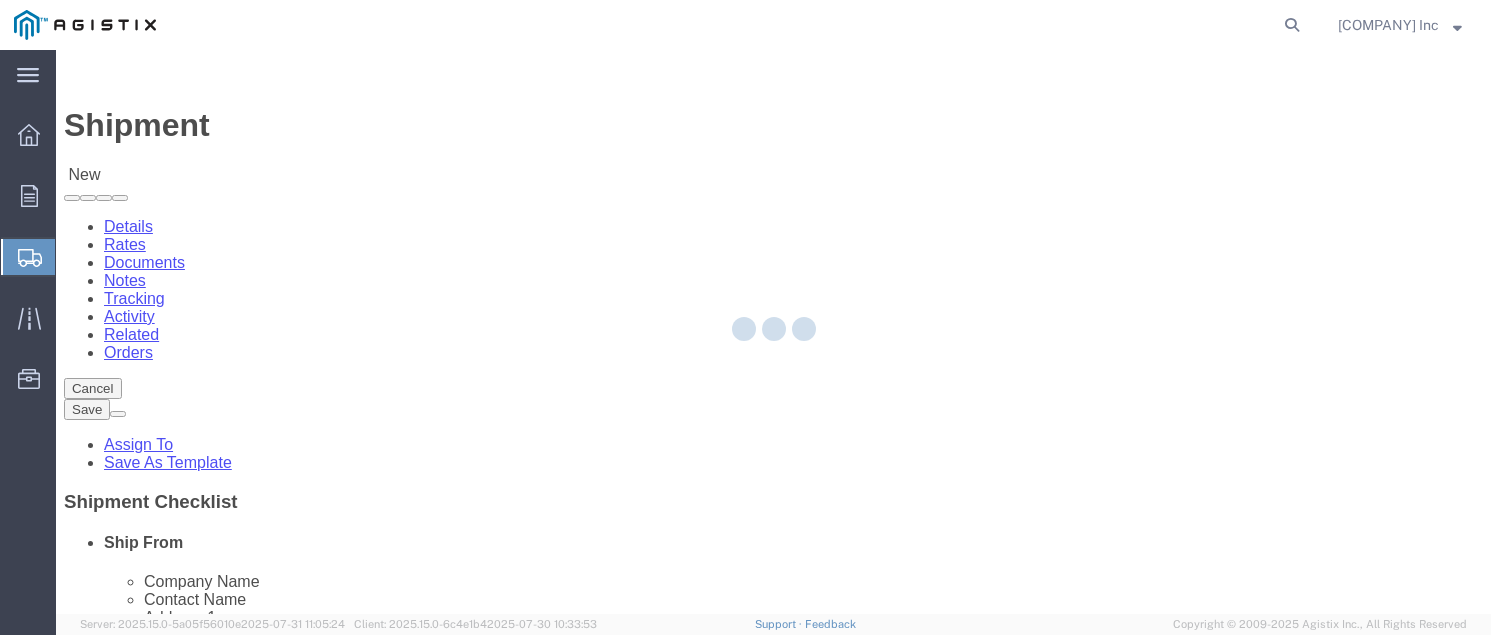 checkbox on "true" 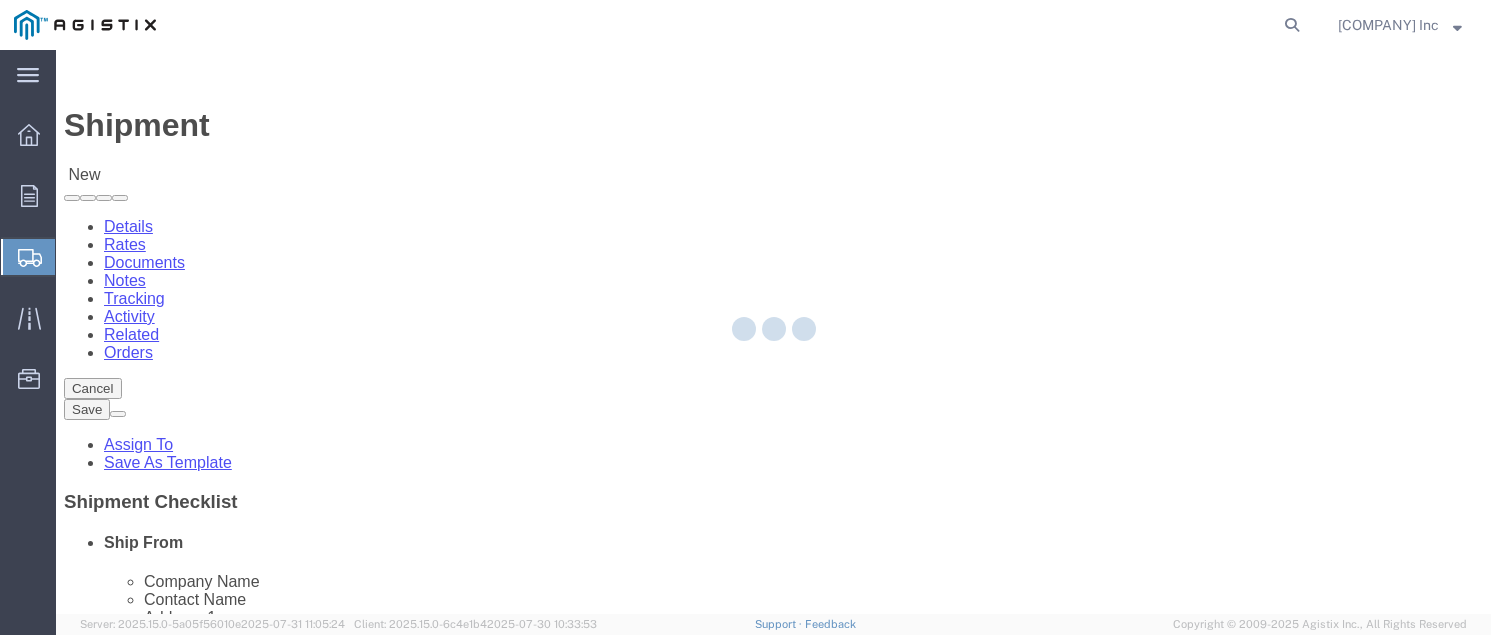 select on "CA" 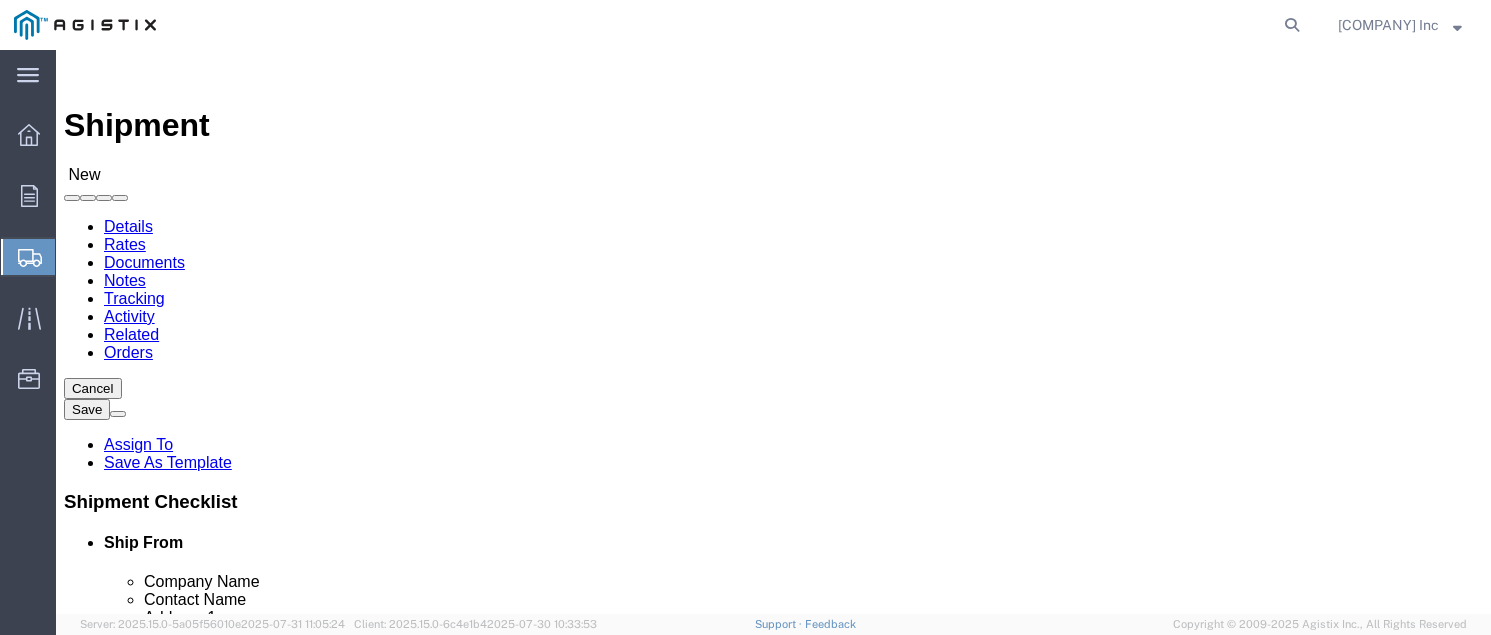 click 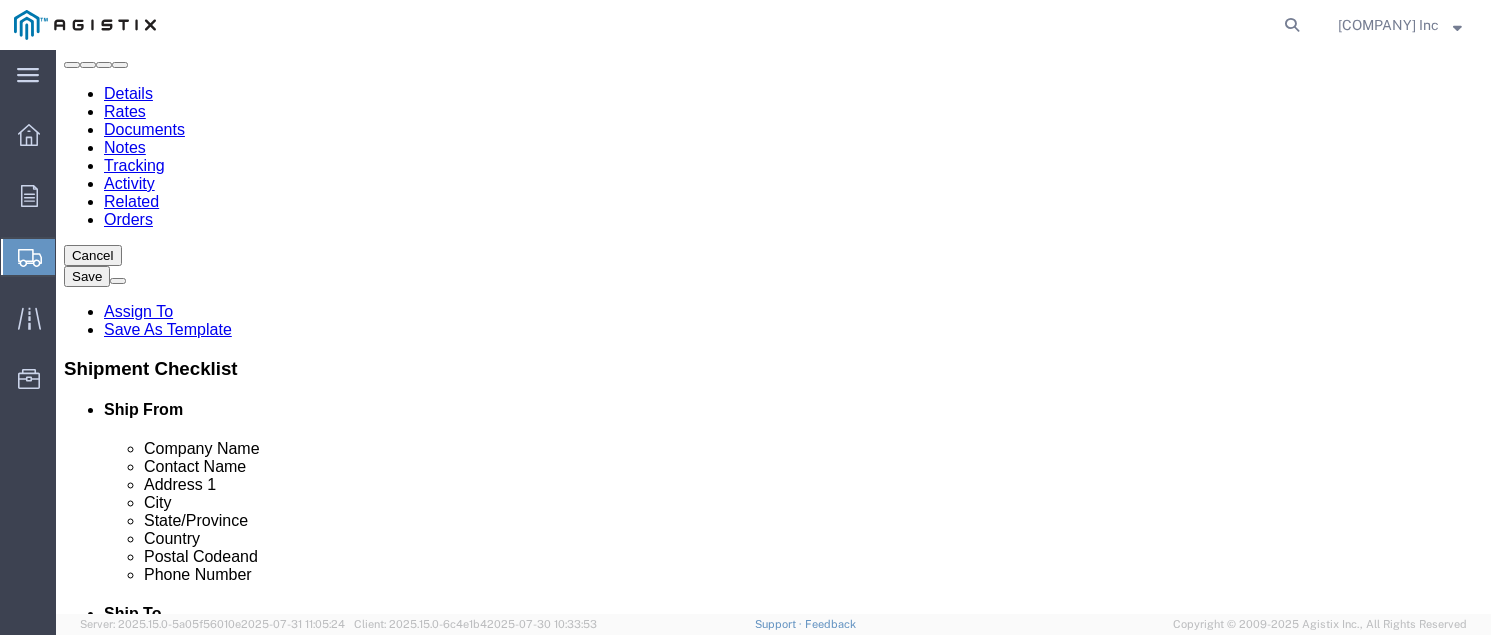 drag, startPoint x: 826, startPoint y: 364, endPoint x: 777, endPoint y: 366, distance: 49.0408 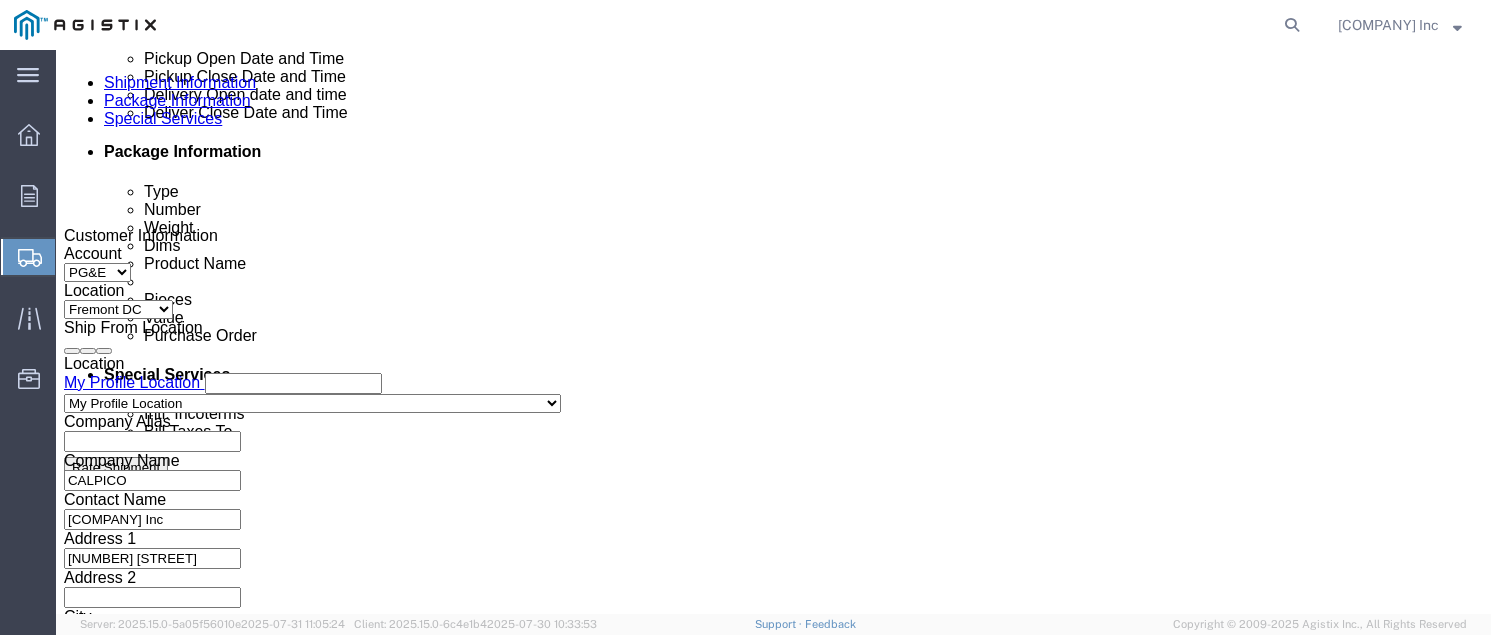 scroll, scrollTop: 933, scrollLeft: 0, axis: vertical 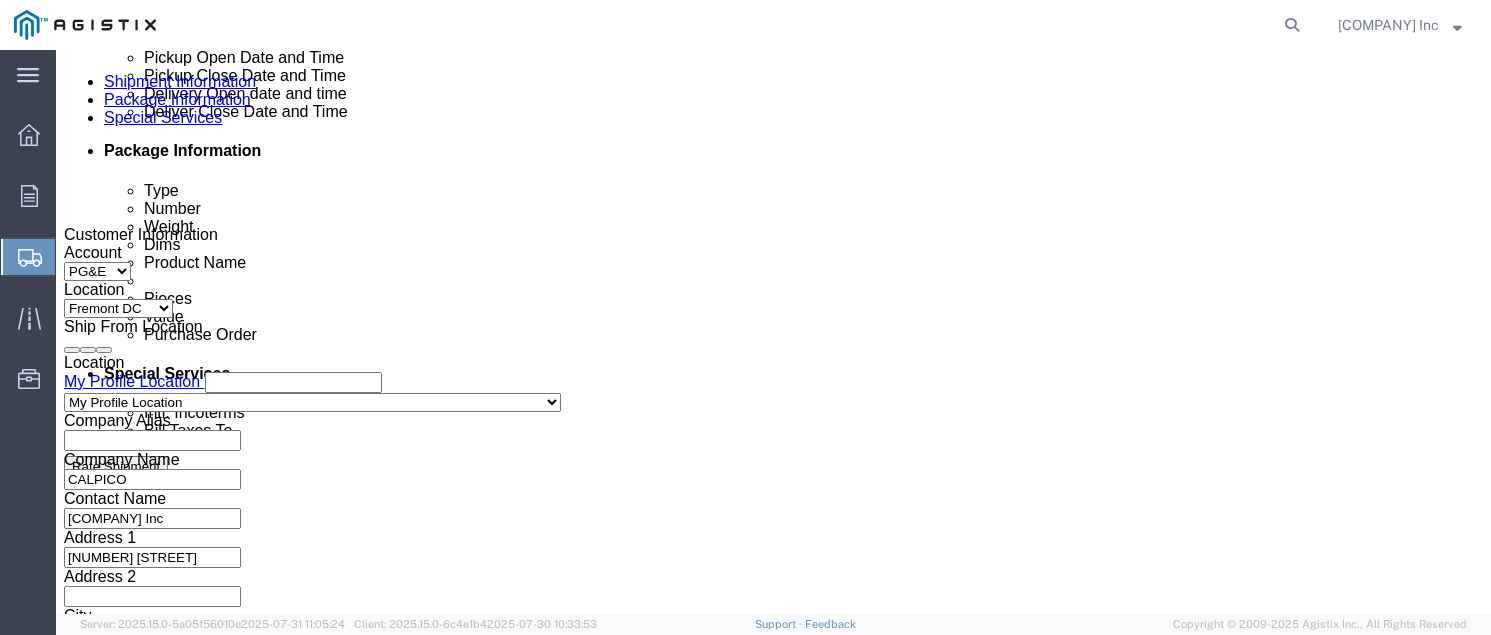 type on "PGE FREMONT" 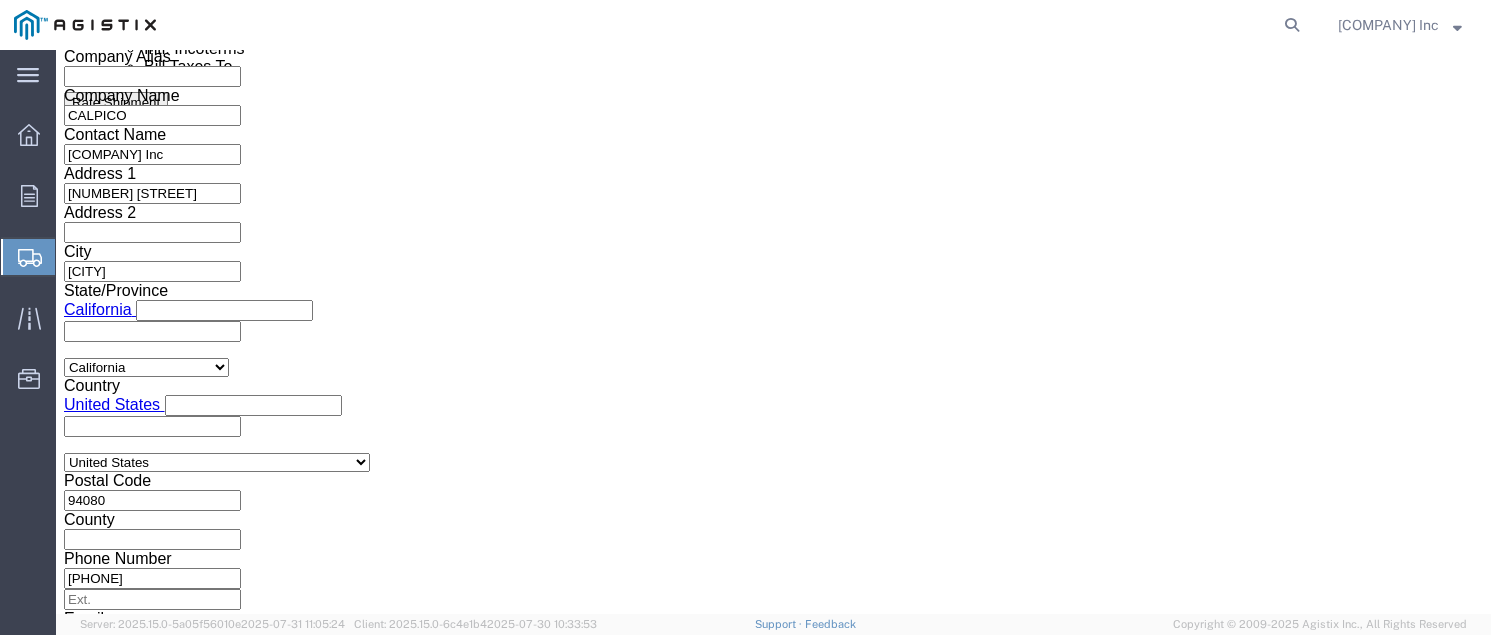 type on "3:00 PM" 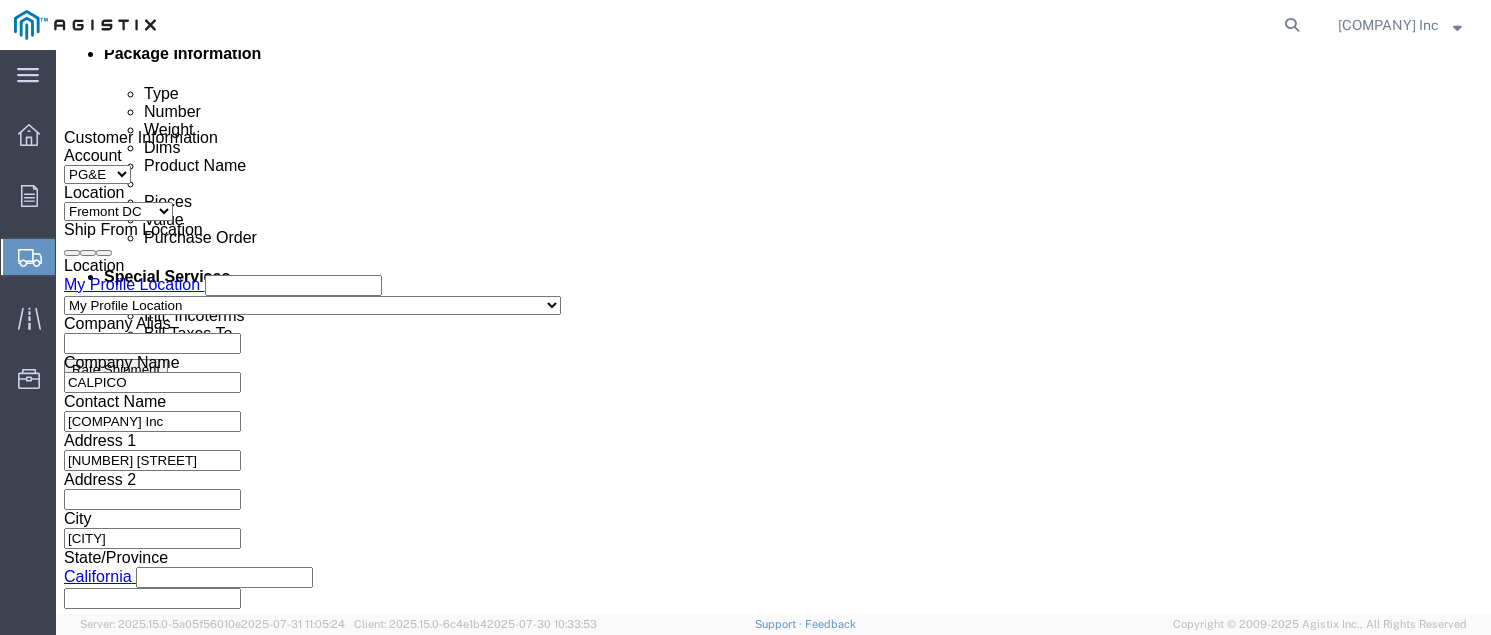 click 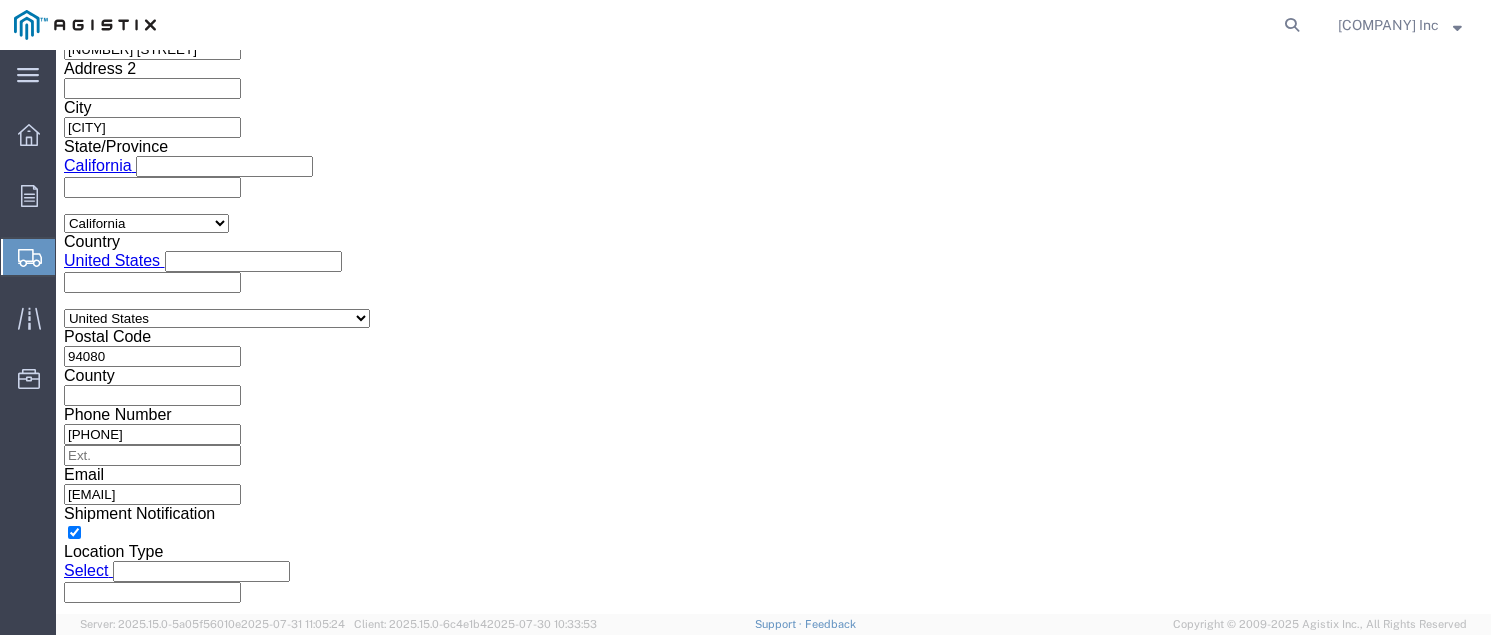 click on "Apply" 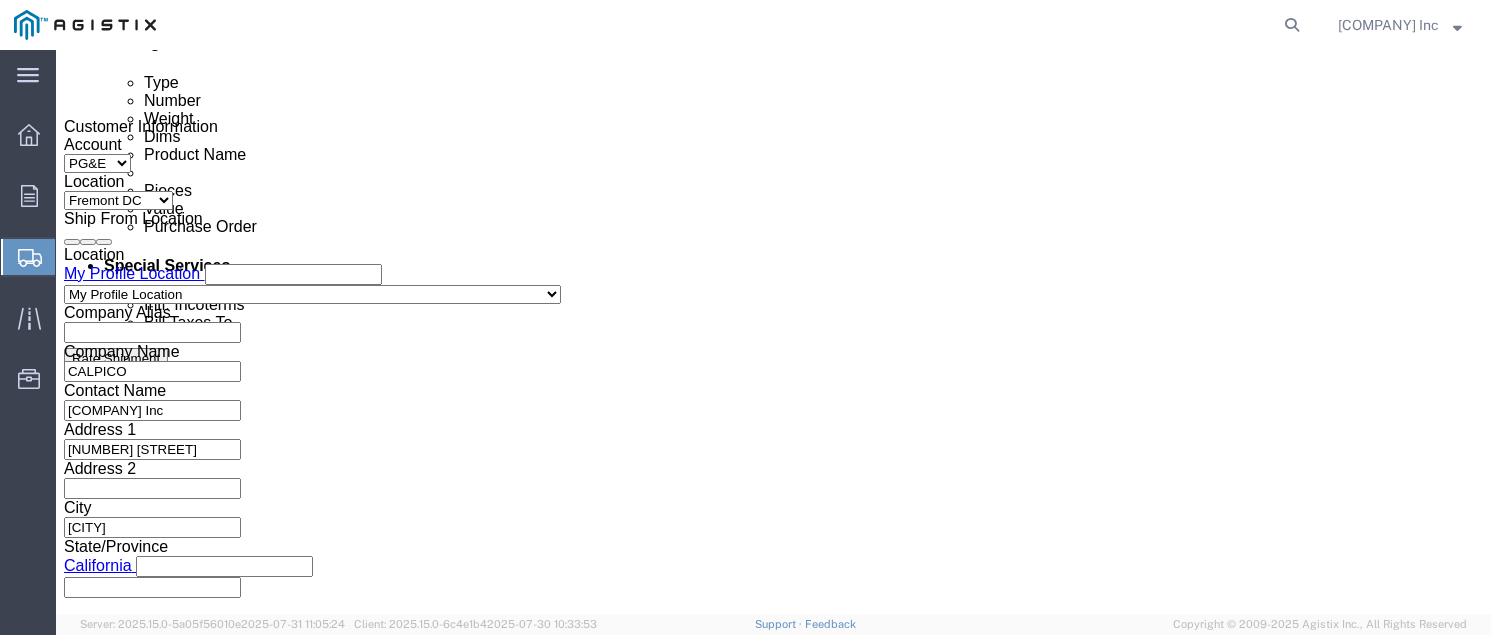 click 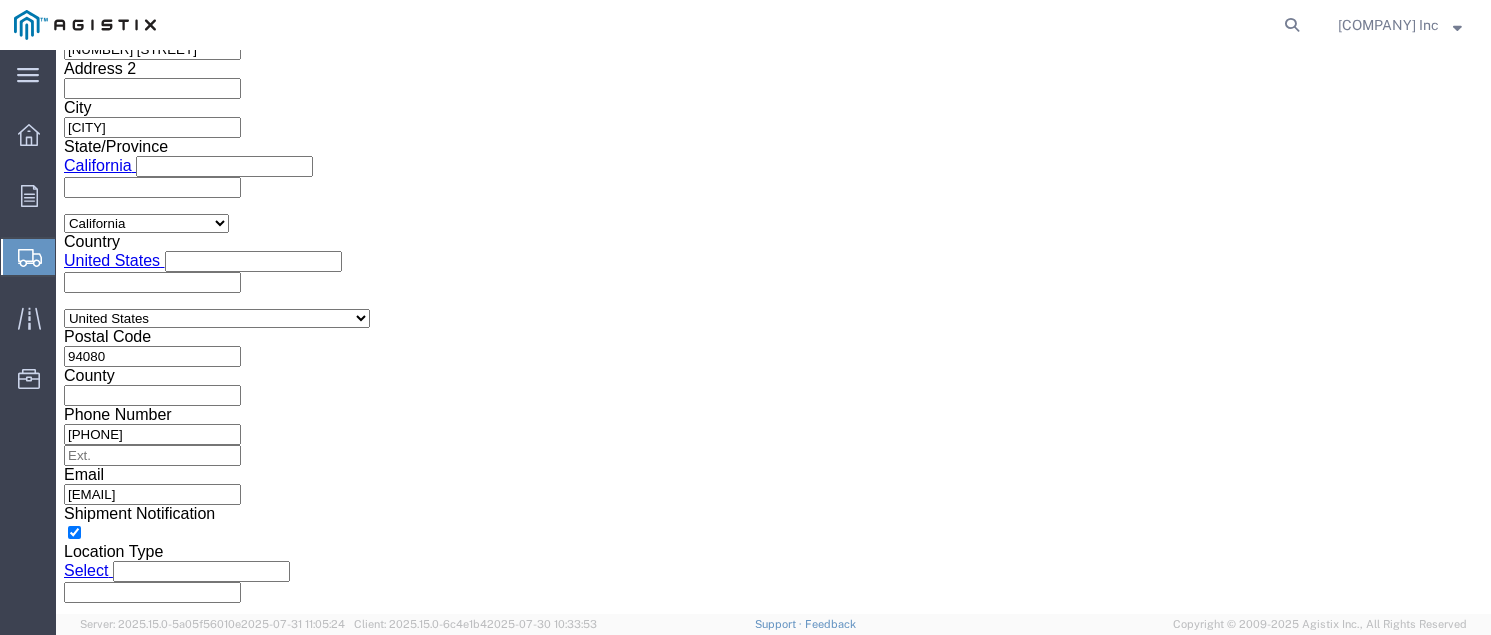 click on "Apply" 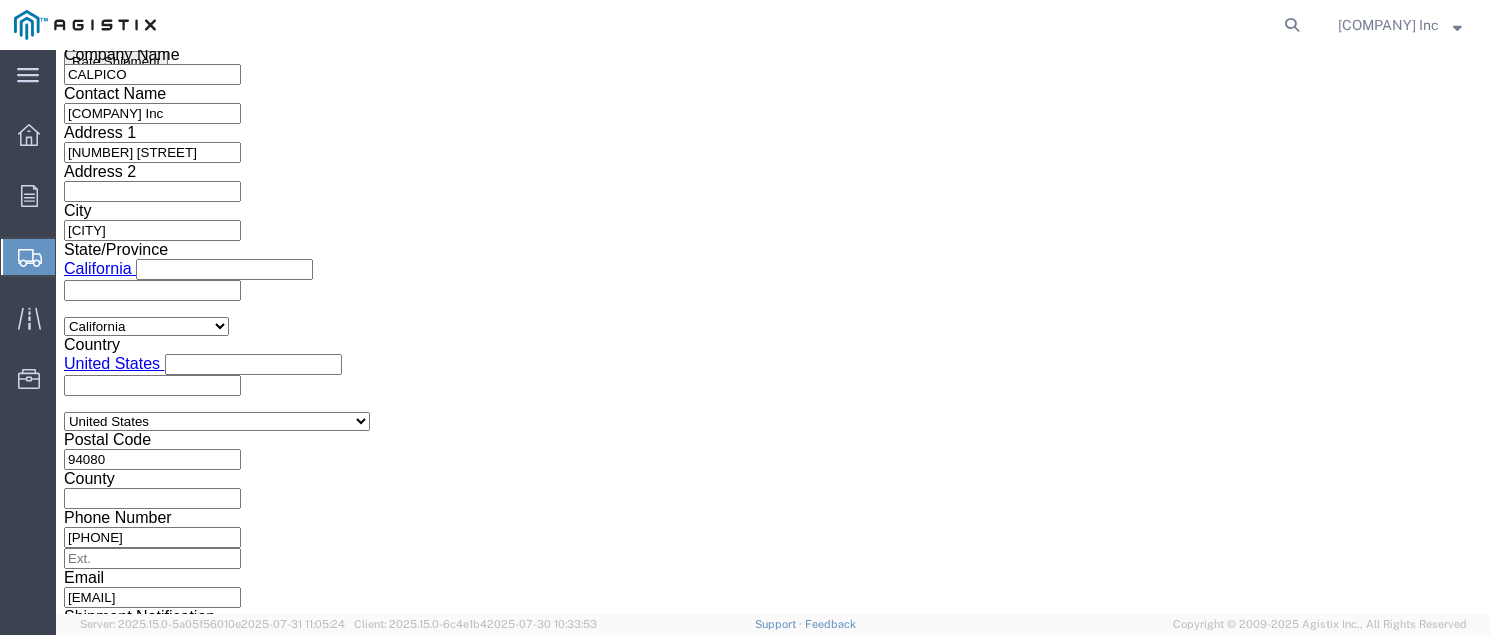 scroll, scrollTop: 1174, scrollLeft: 0, axis: vertical 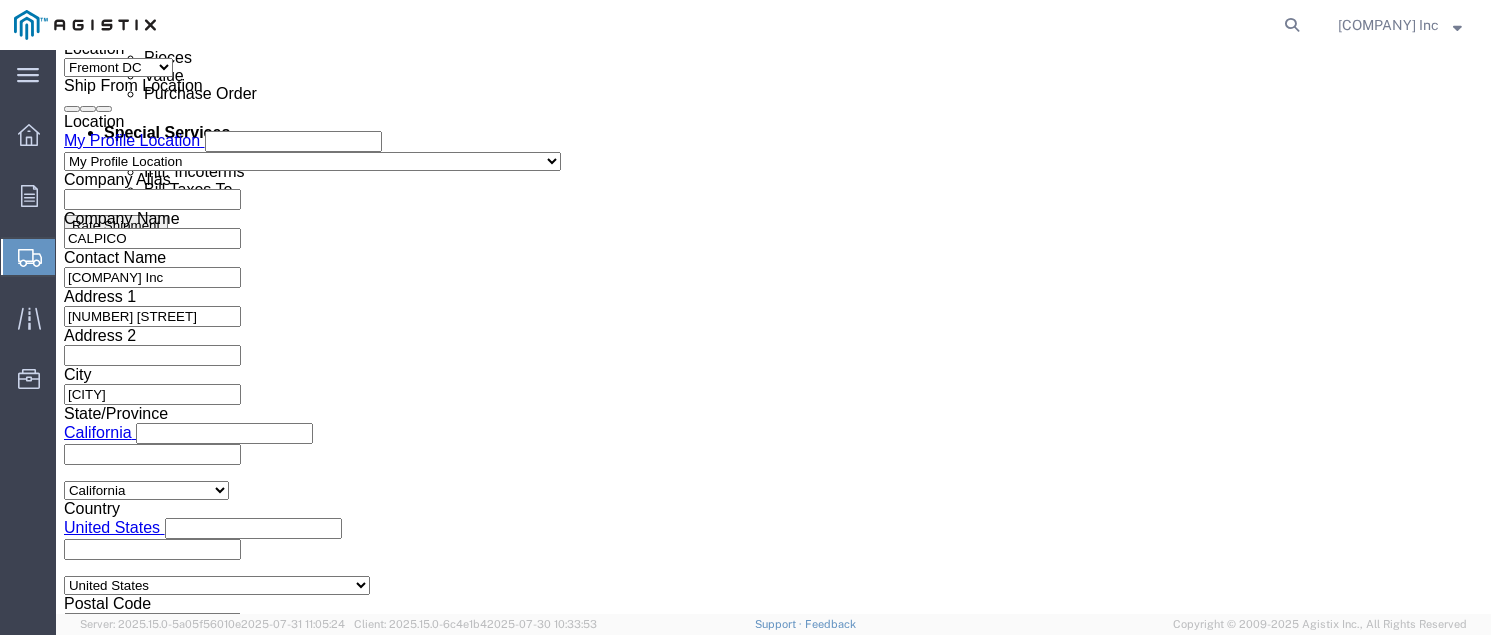 click 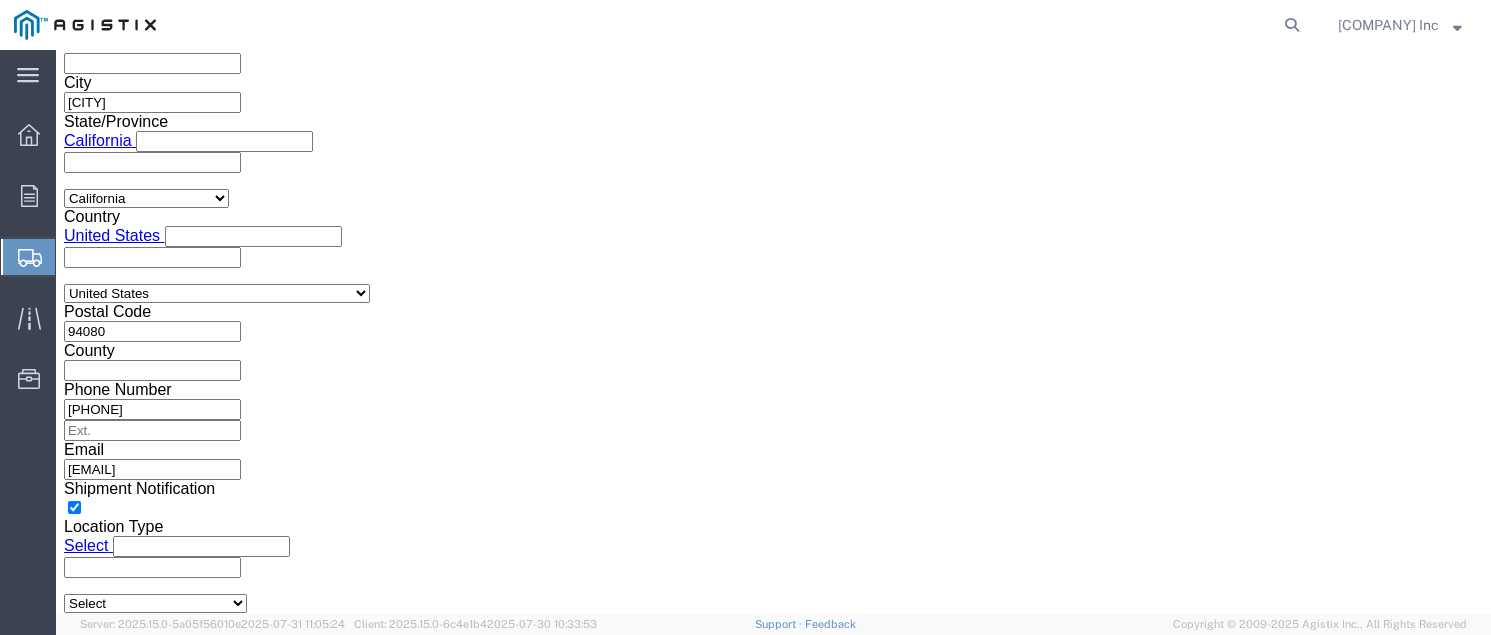 scroll, scrollTop: 1545, scrollLeft: 0, axis: vertical 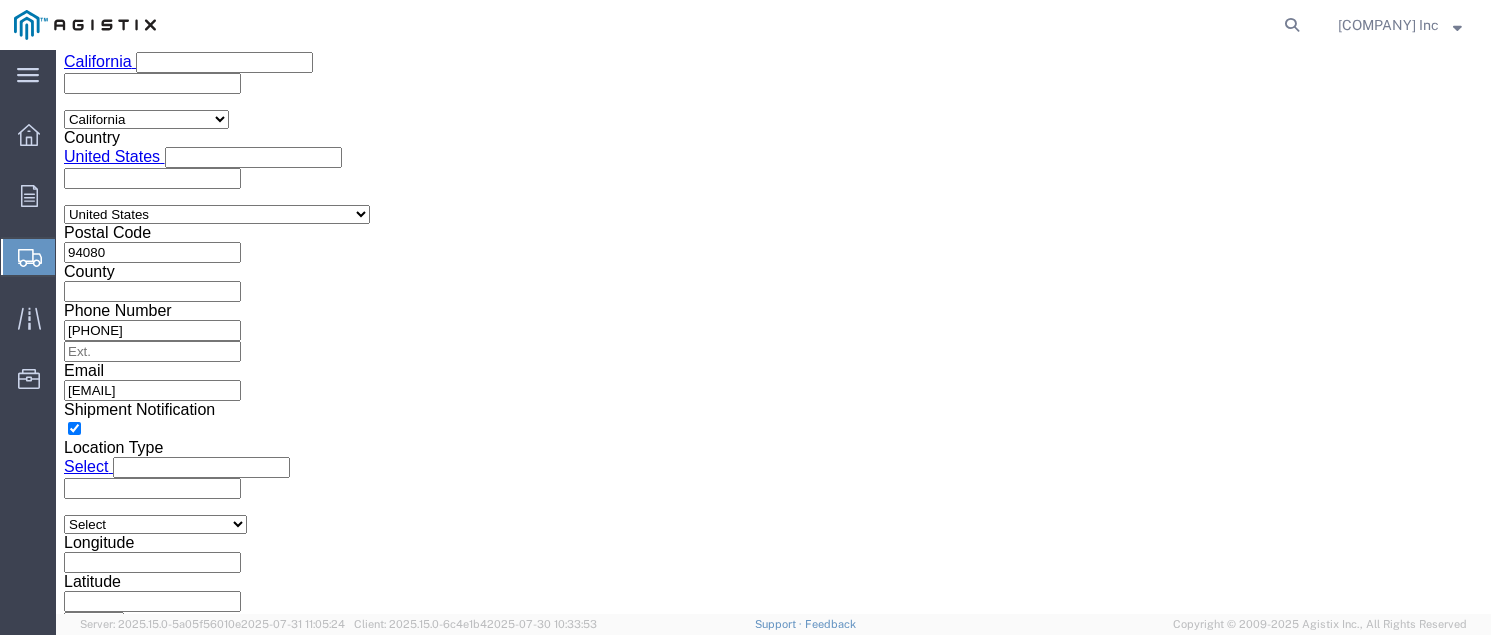 type on "[ACCOUNT_NUMBER]" 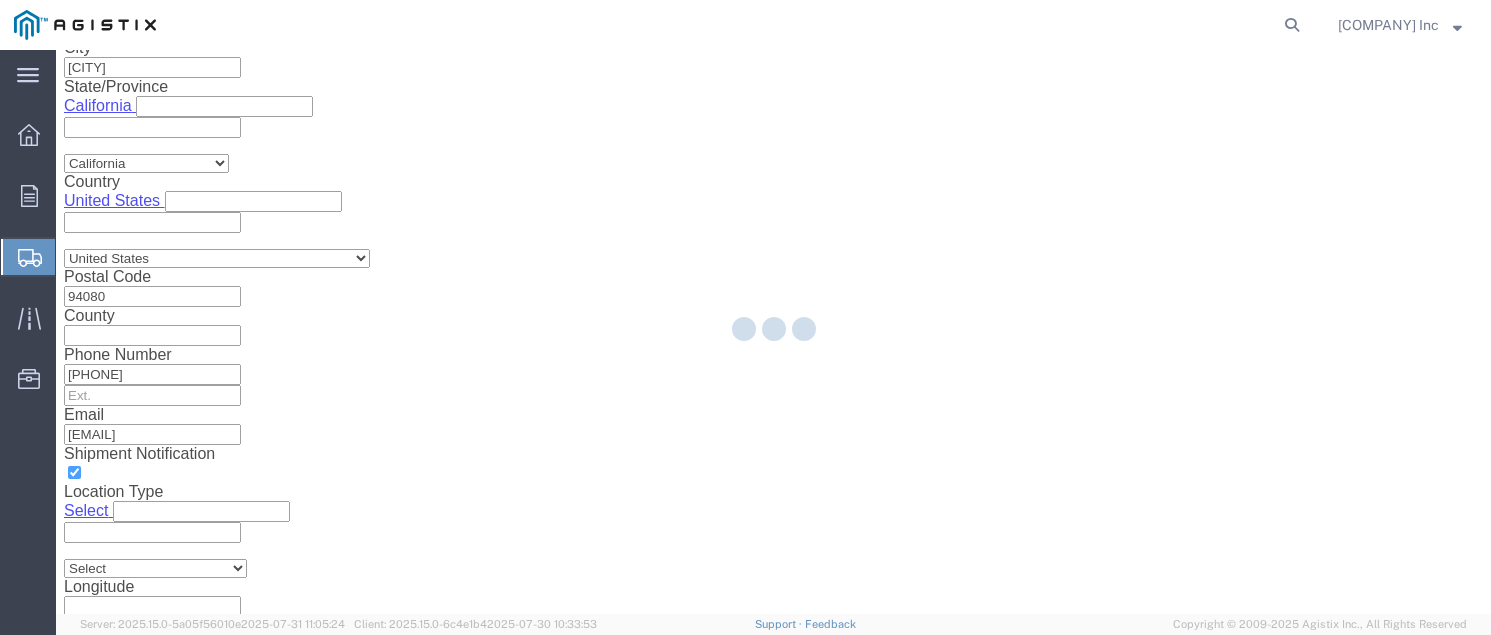 scroll, scrollTop: 110, scrollLeft: 0, axis: vertical 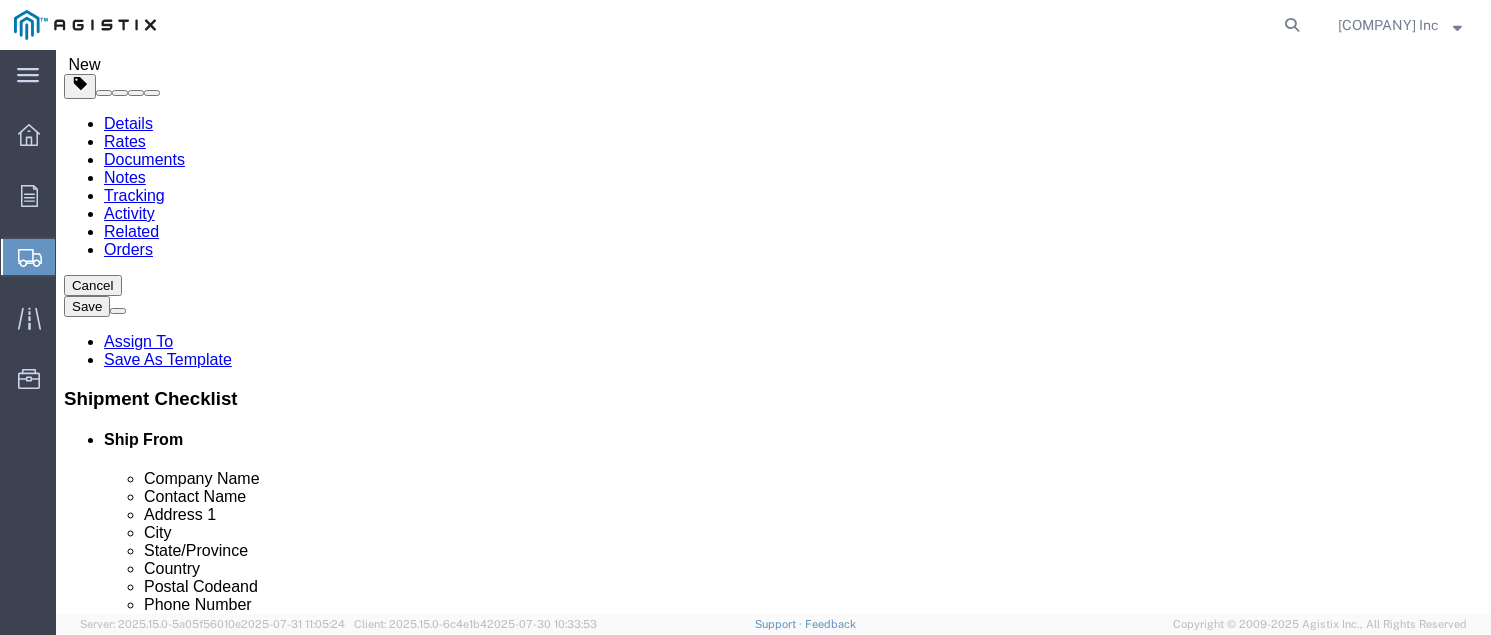 click on "Select Bulk Bundle(s) Cardboard Box(es) Carton(s) Crate(s) Drum(s) (Fiberboard) Drum(s) (Metal) Drum(s) (Plastic) Envelope Naked Cargo (UnPackaged) Pallet(s) Oversized (Not Stackable) Pallet(s) Oversized (Stackable) Pallet(s) Standard (Not Stackable) Pallet(s) Standard (Stackable) Roll(s) Your Packaging" 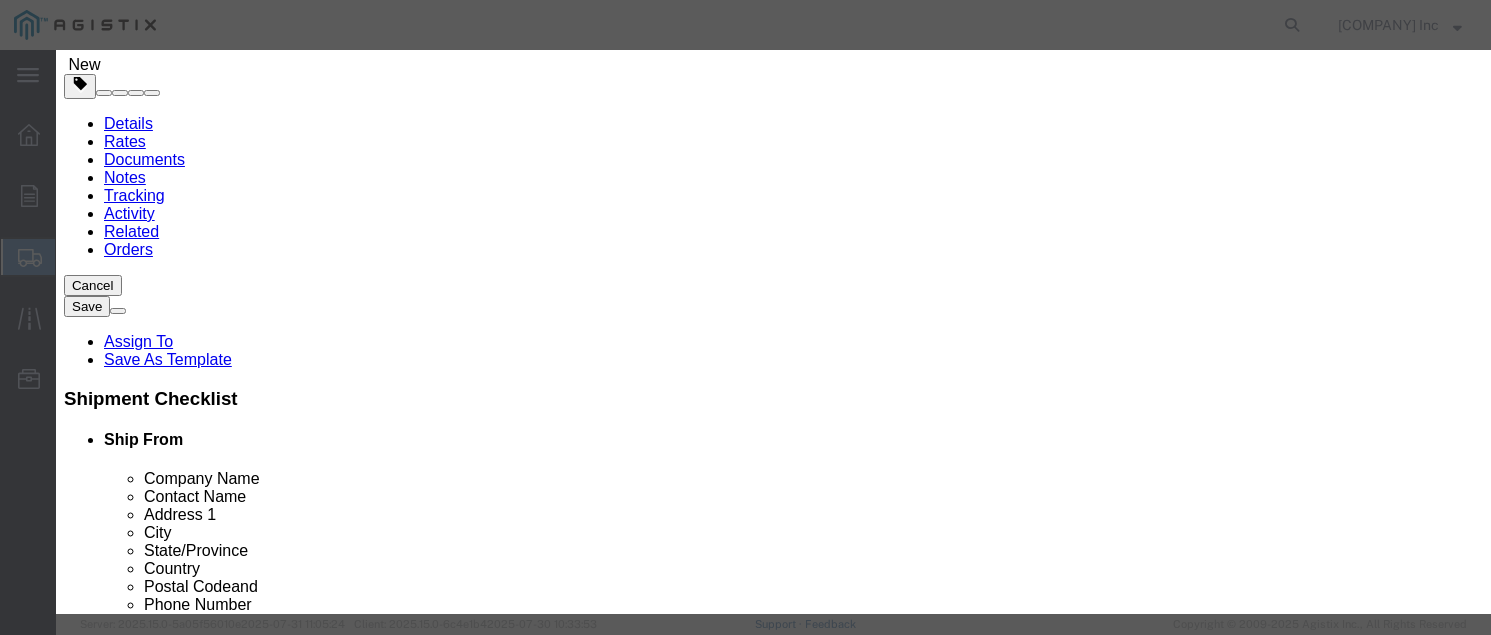 click 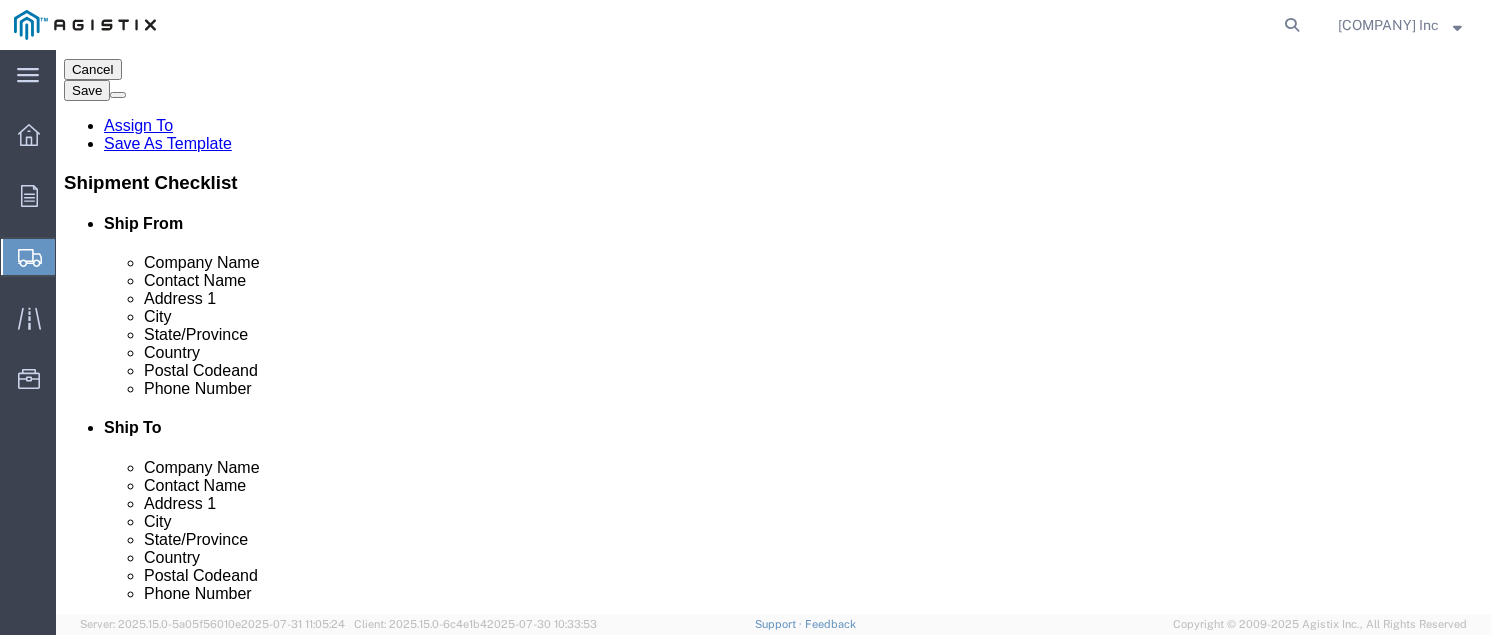 scroll, scrollTop: 328, scrollLeft: 0, axis: vertical 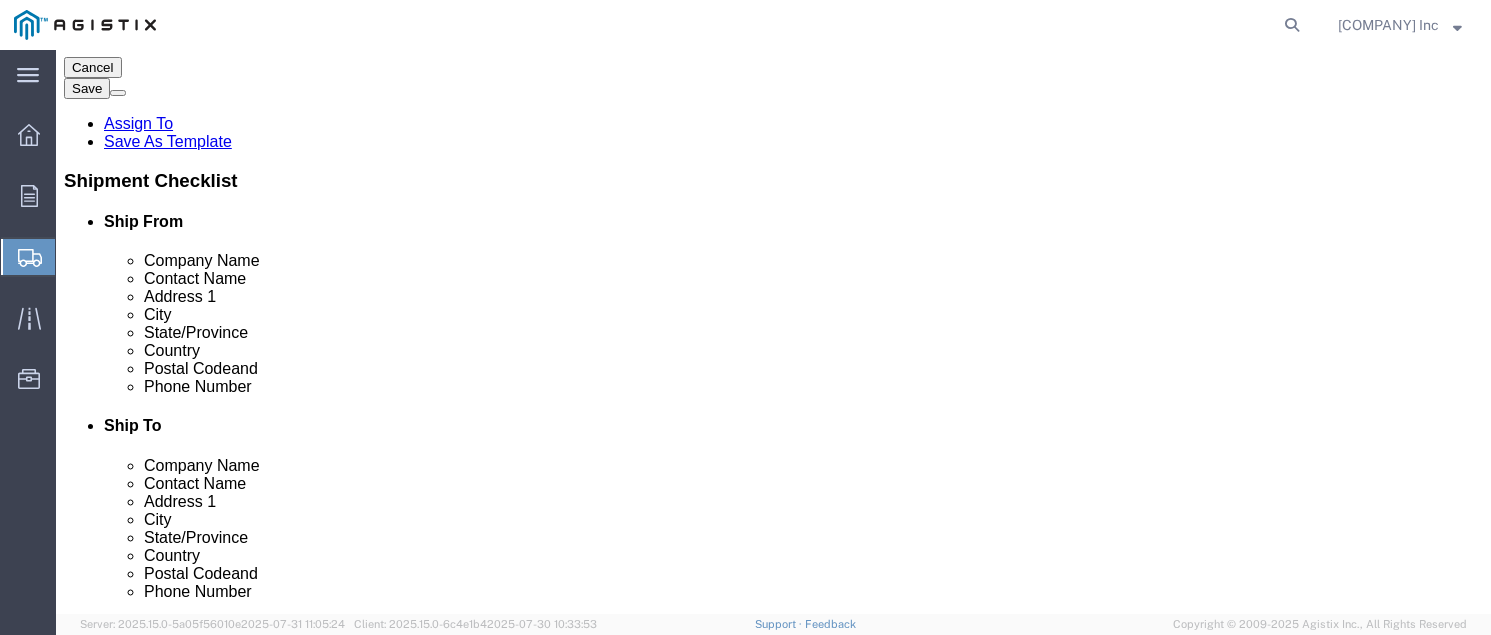 click on "Rate Shipment" 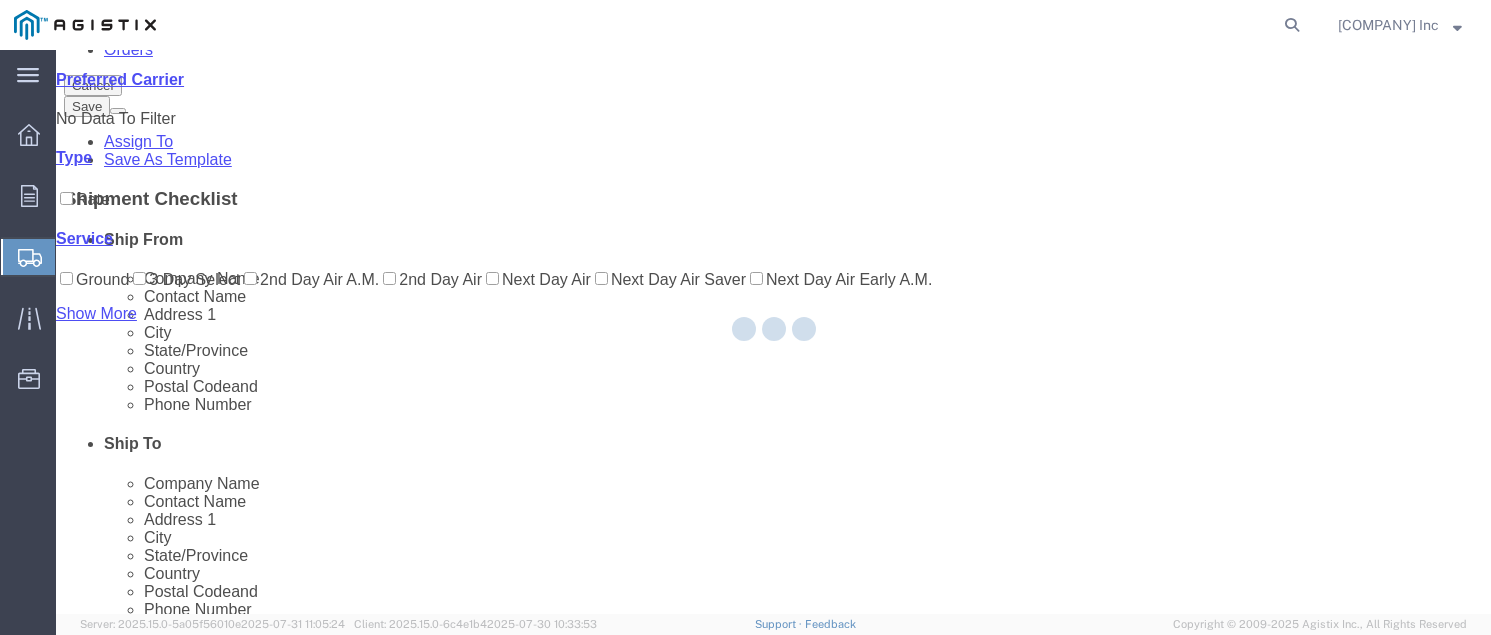 scroll, scrollTop: 0, scrollLeft: 0, axis: both 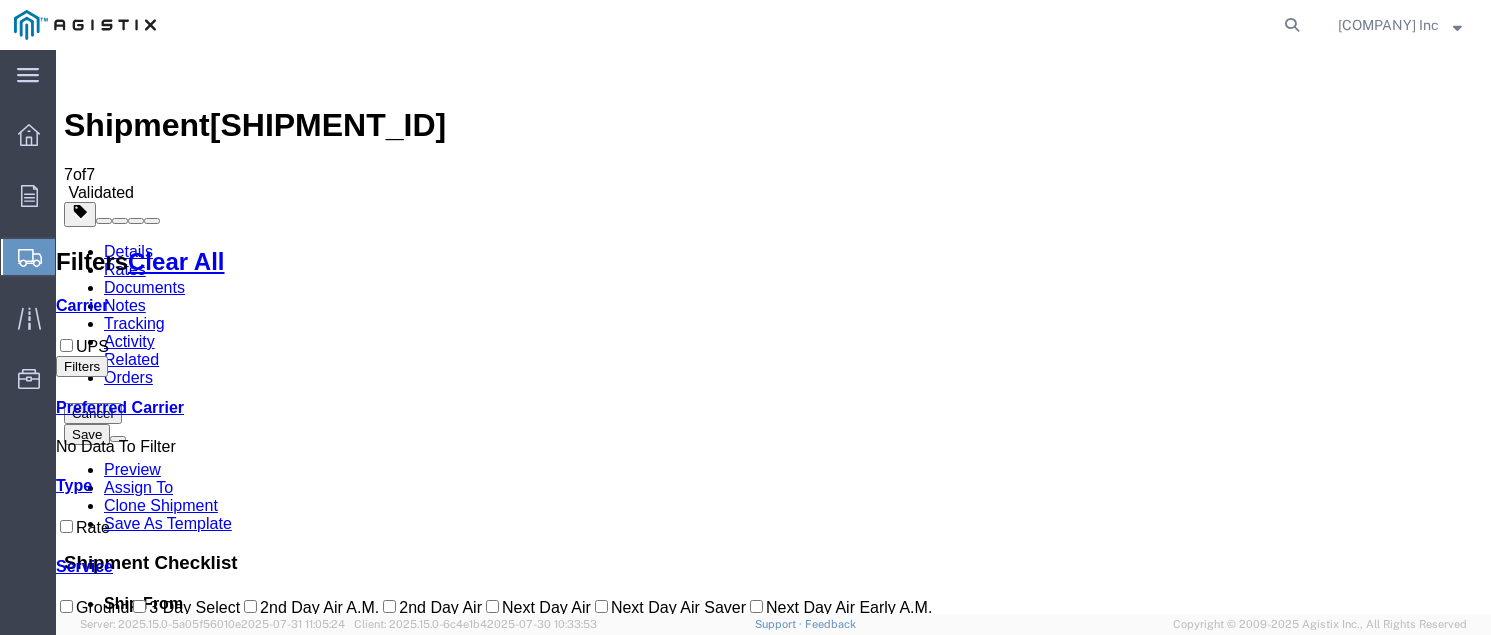 click on "Book" at bounding box center [1249, 1603] 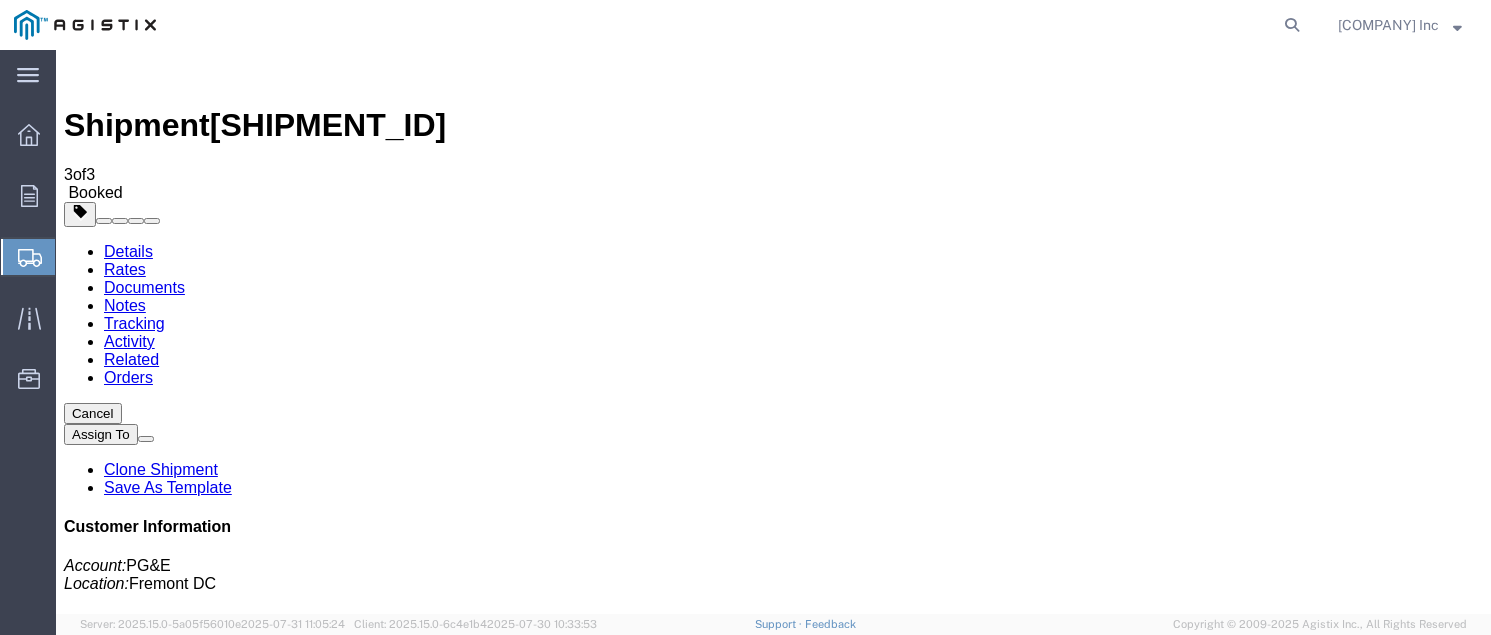 drag, startPoint x: 607, startPoint y: 354, endPoint x: 825, endPoint y: 358, distance: 218.0367 